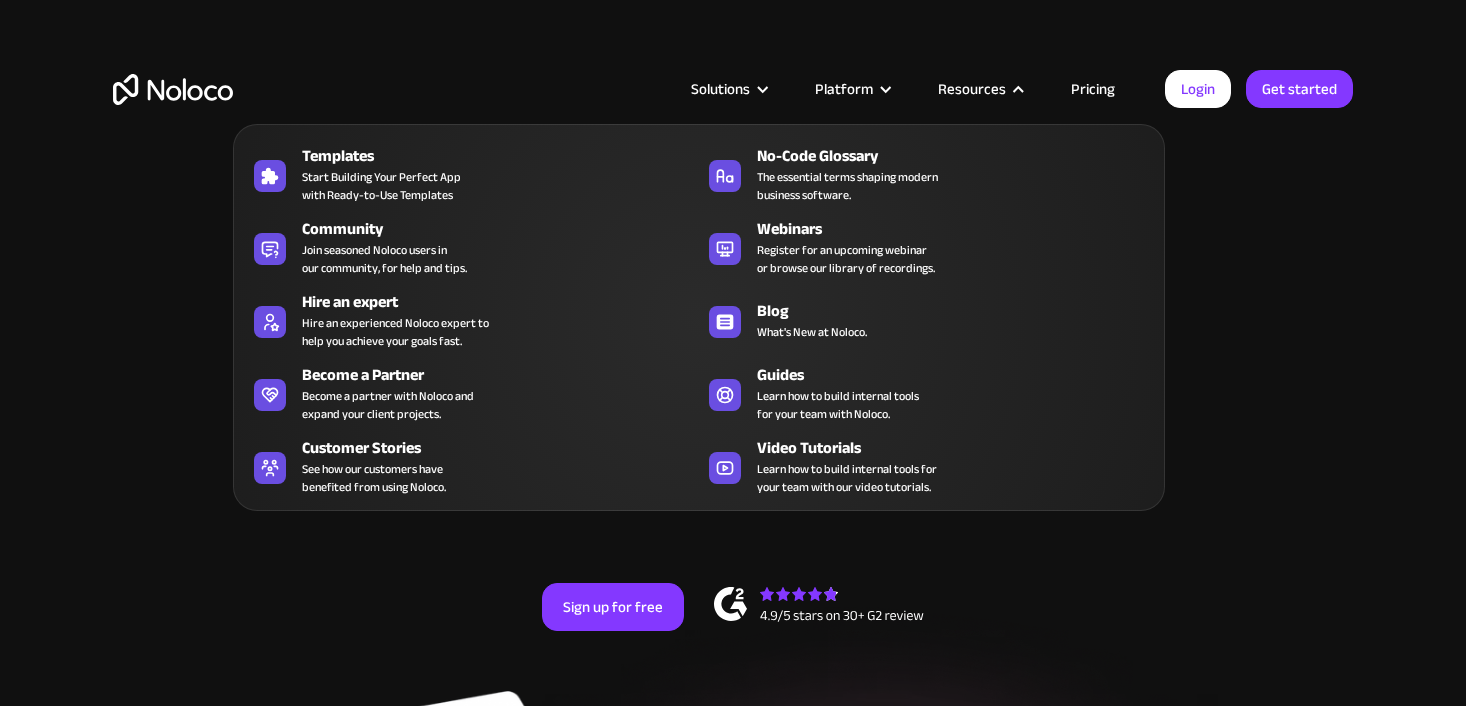 scroll, scrollTop: 0, scrollLeft: 0, axis: both 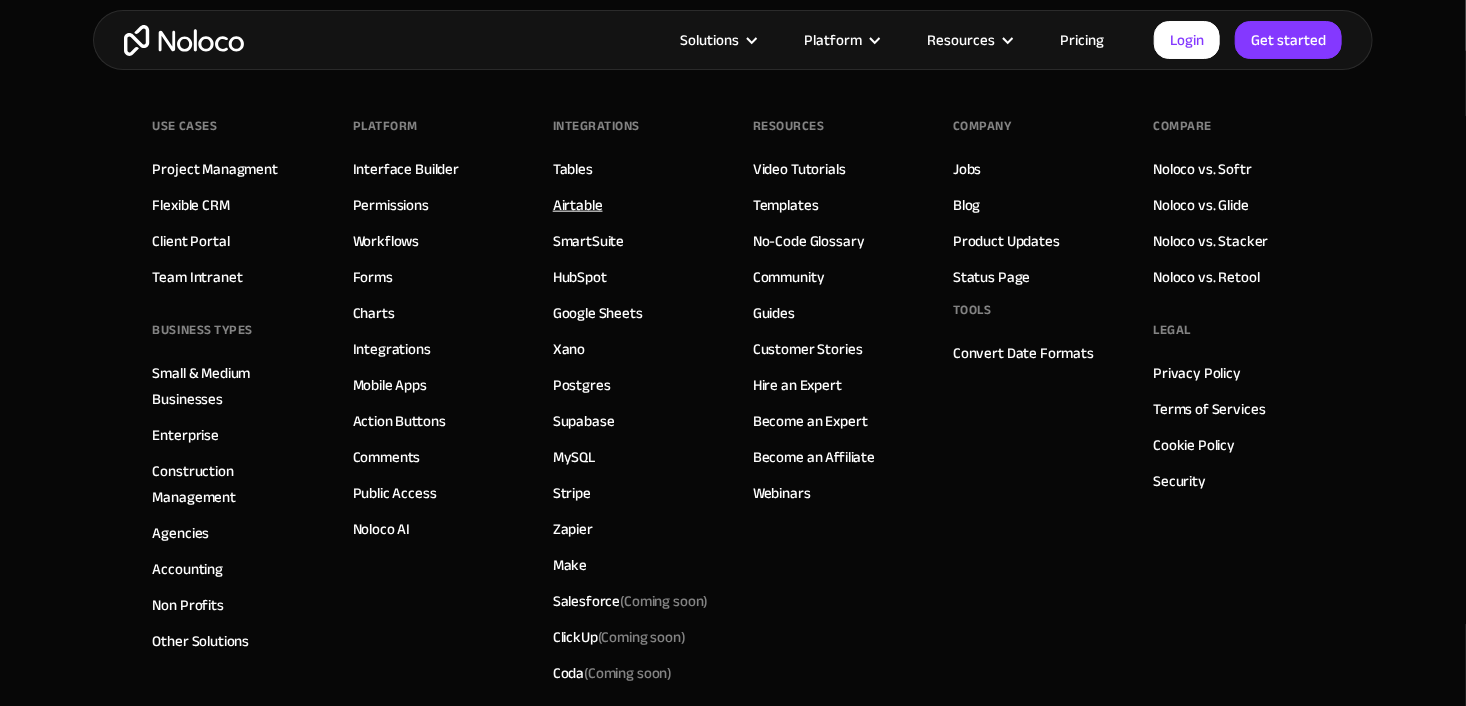 click on "Airtable" at bounding box center [578, 205] 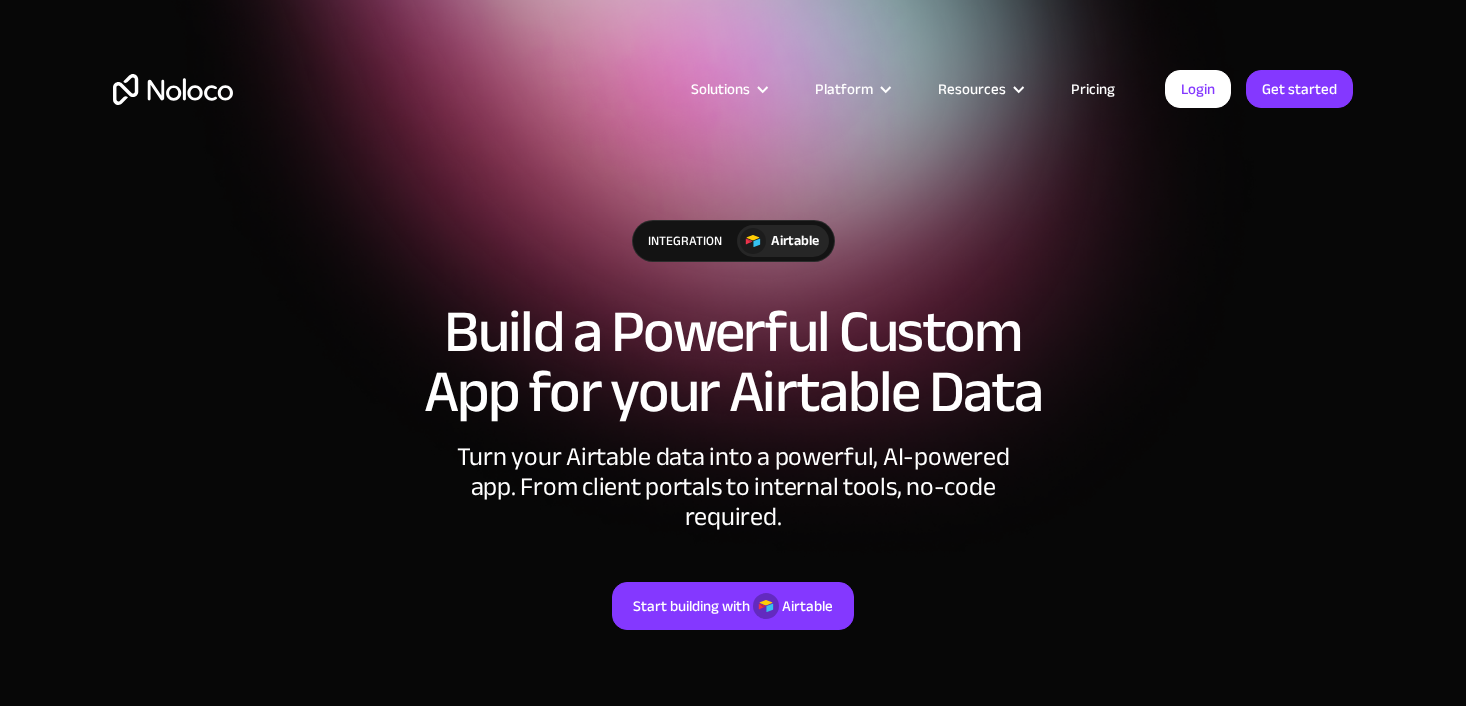 scroll, scrollTop: 0, scrollLeft: 0, axis: both 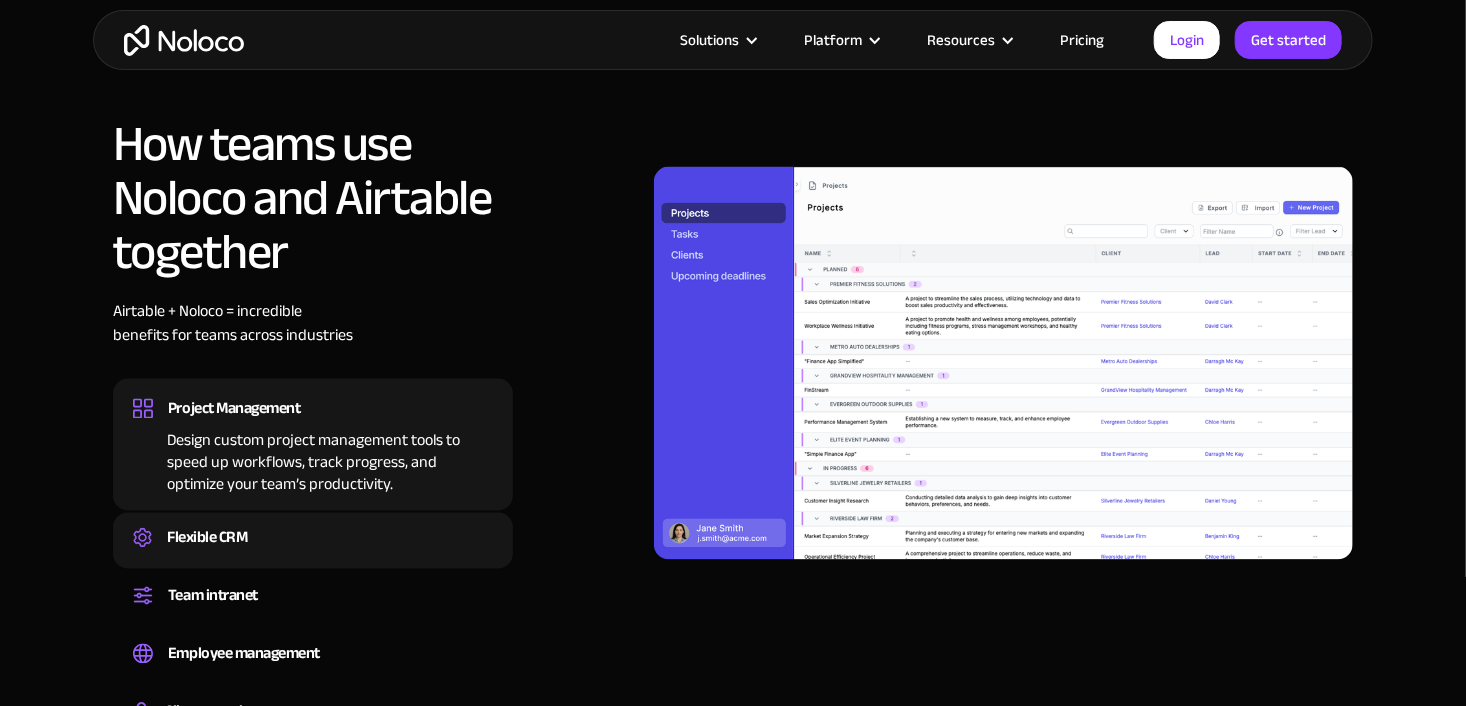 click on "Flexible CRM" at bounding box center [313, 538] 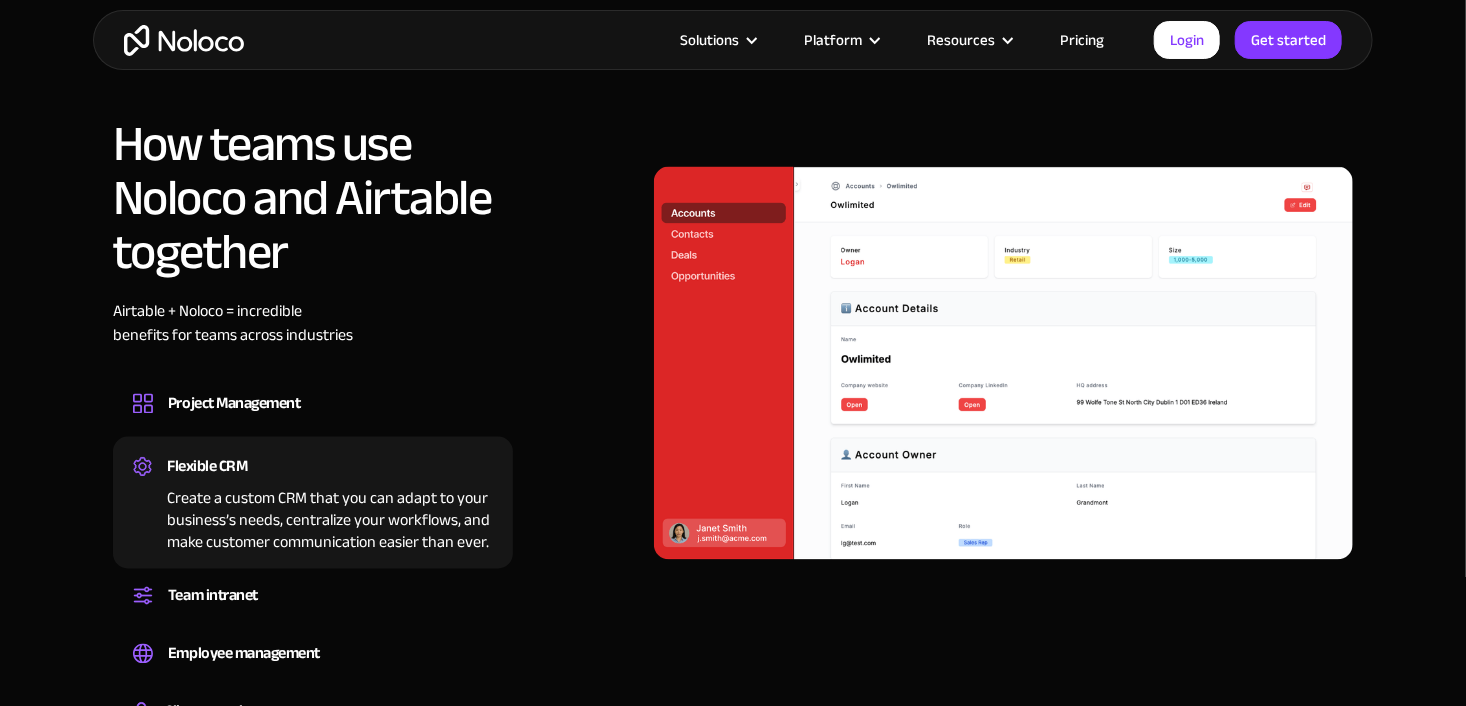 click on "How teams use Noloco and Airtable together  Airtable + Noloco = incredible  benefits for teams across industries Project Management Design custom project management tools to speed up workflows, track progress, and optimize your team’s productivity. Flexible CRM Create a custom CRM that you can adapt to your business’s needs, centralize your workflows, and make customer communication easier than ever. Team intranet Set up a central space for your team to collaborate, share information, and stay up to date on company news Employee management Easily manage employee information, track performance, and handle HR tasks from a single platform. Client portals Build a secure, fully-branded, and personalized client portal that lets your customers self-serve." at bounding box center (733, 381) 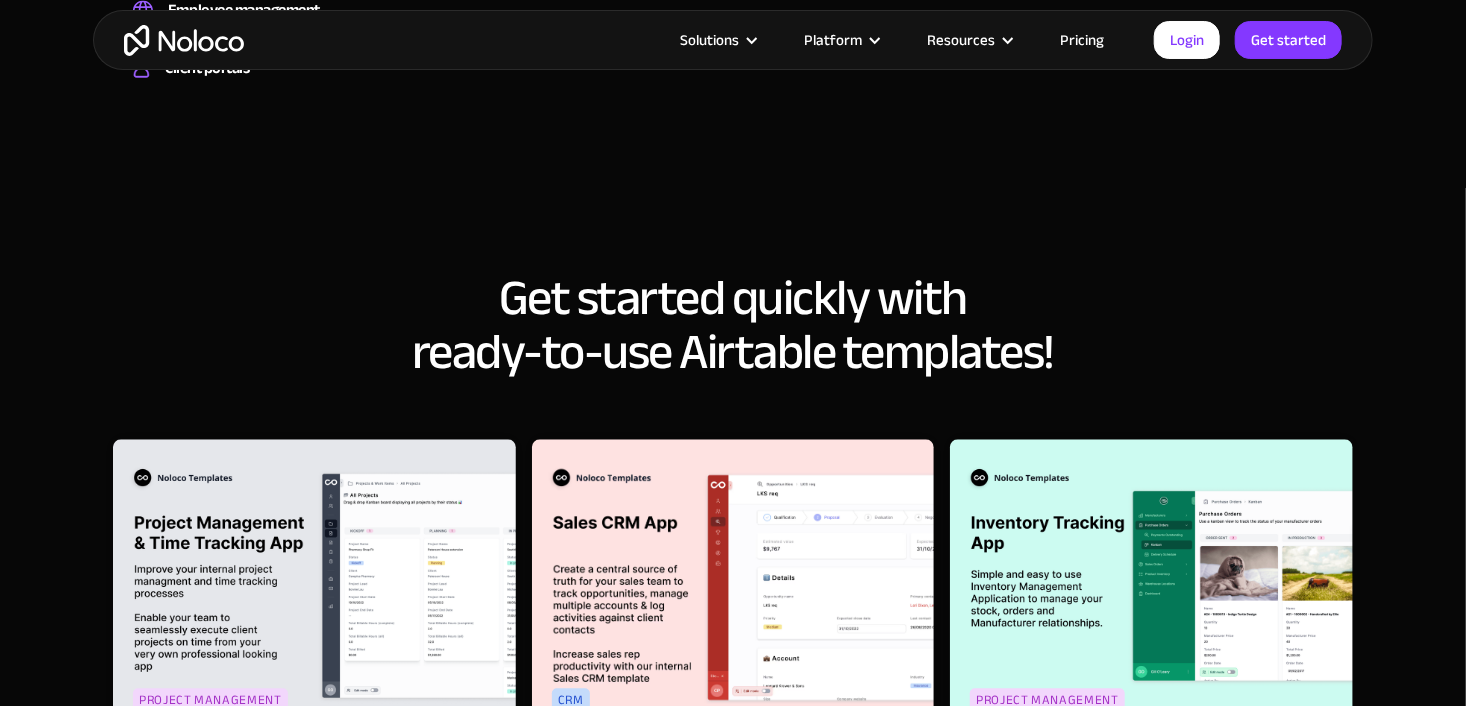 scroll, scrollTop: 2260, scrollLeft: 0, axis: vertical 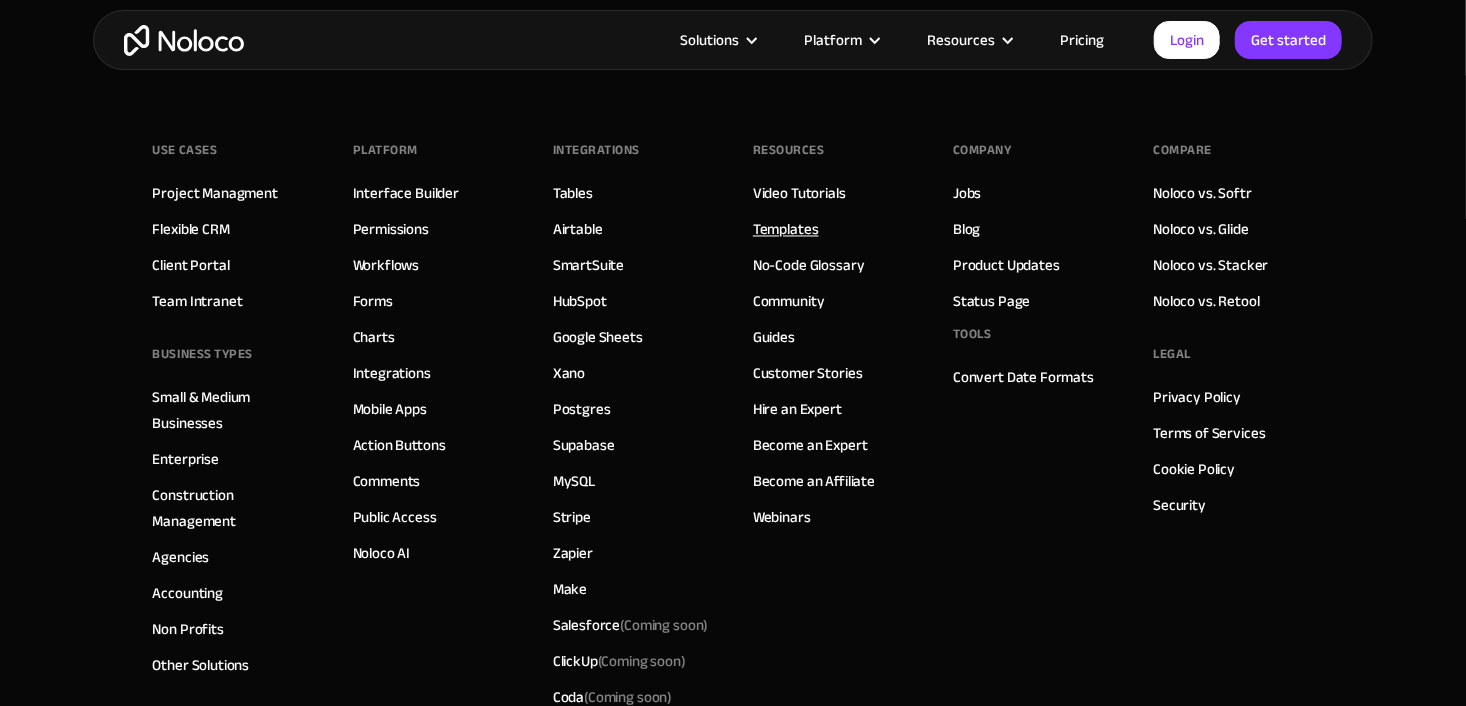 click on "Templates" at bounding box center (786, 230) 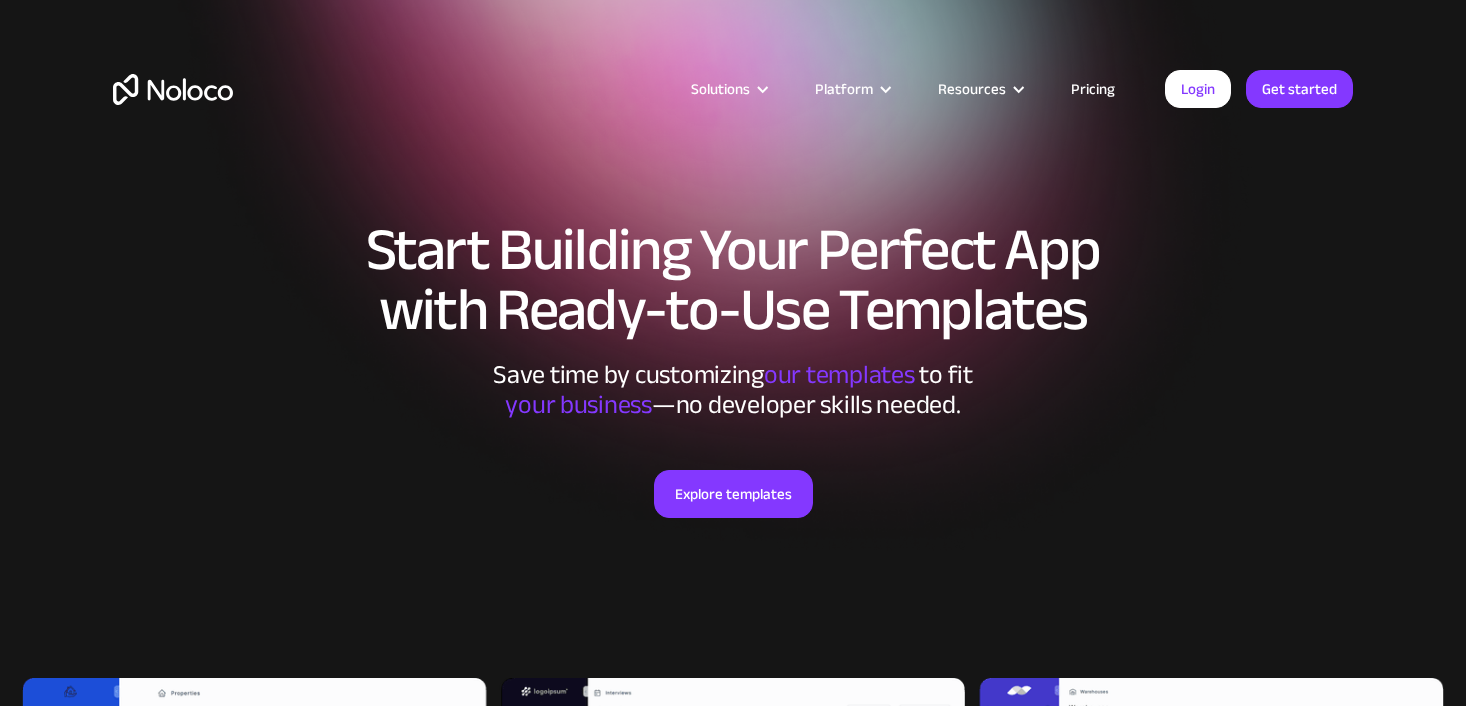 scroll, scrollTop: 0, scrollLeft: 0, axis: both 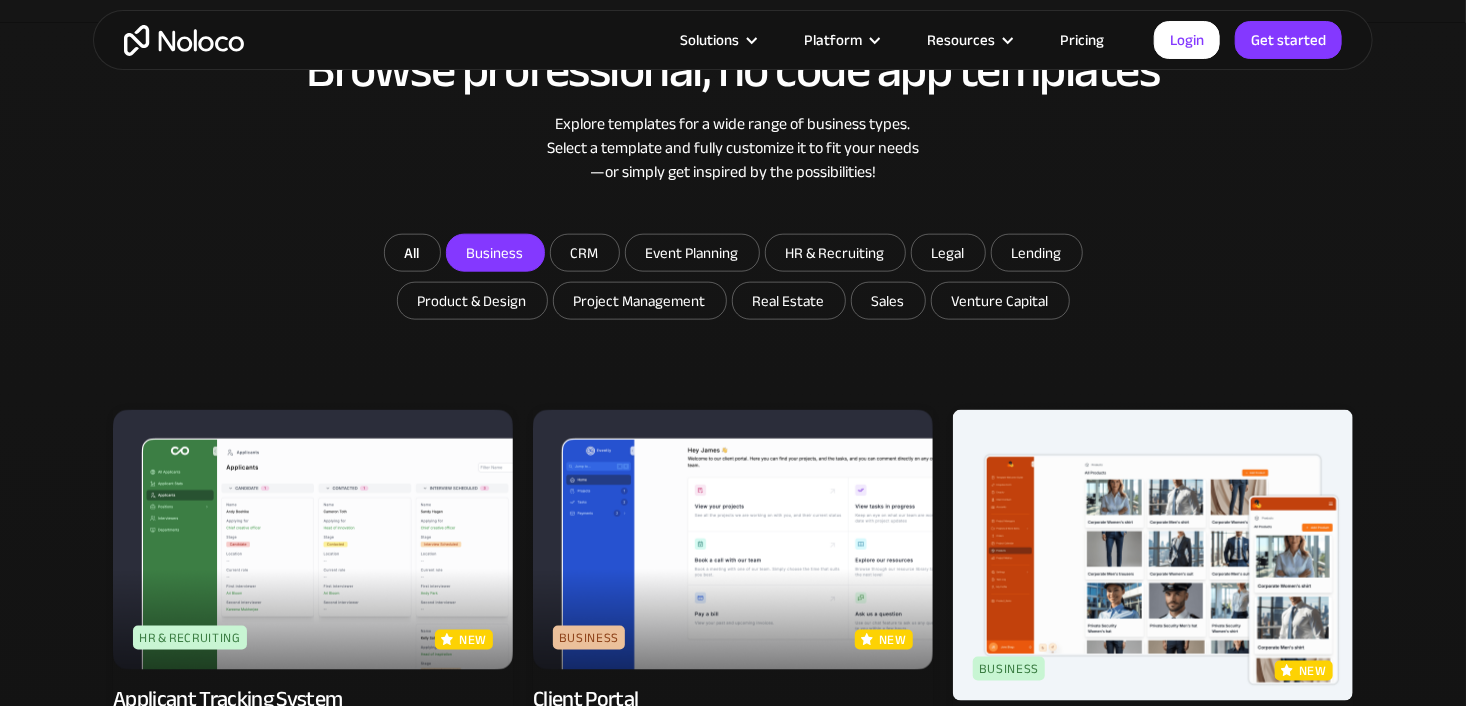click on "Business" at bounding box center [495, 253] 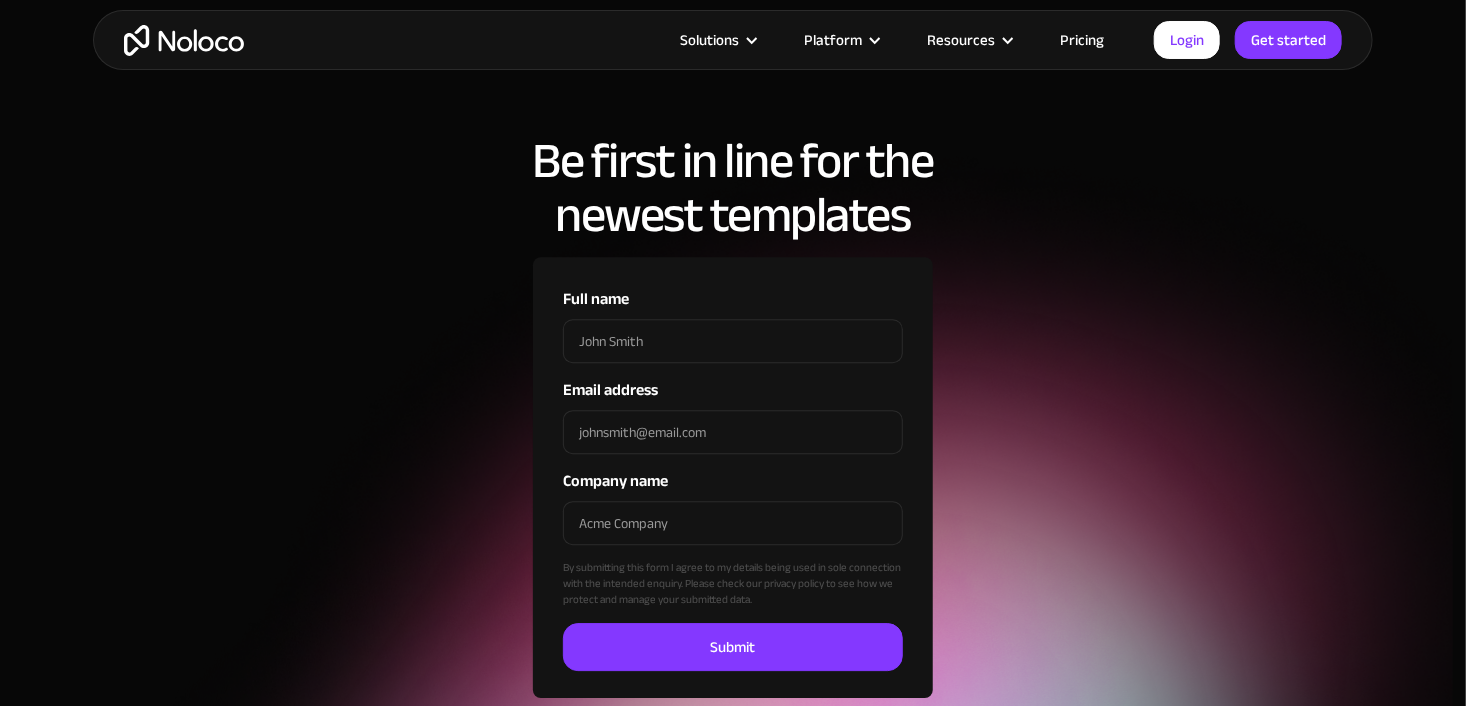 scroll, scrollTop: 2572, scrollLeft: 0, axis: vertical 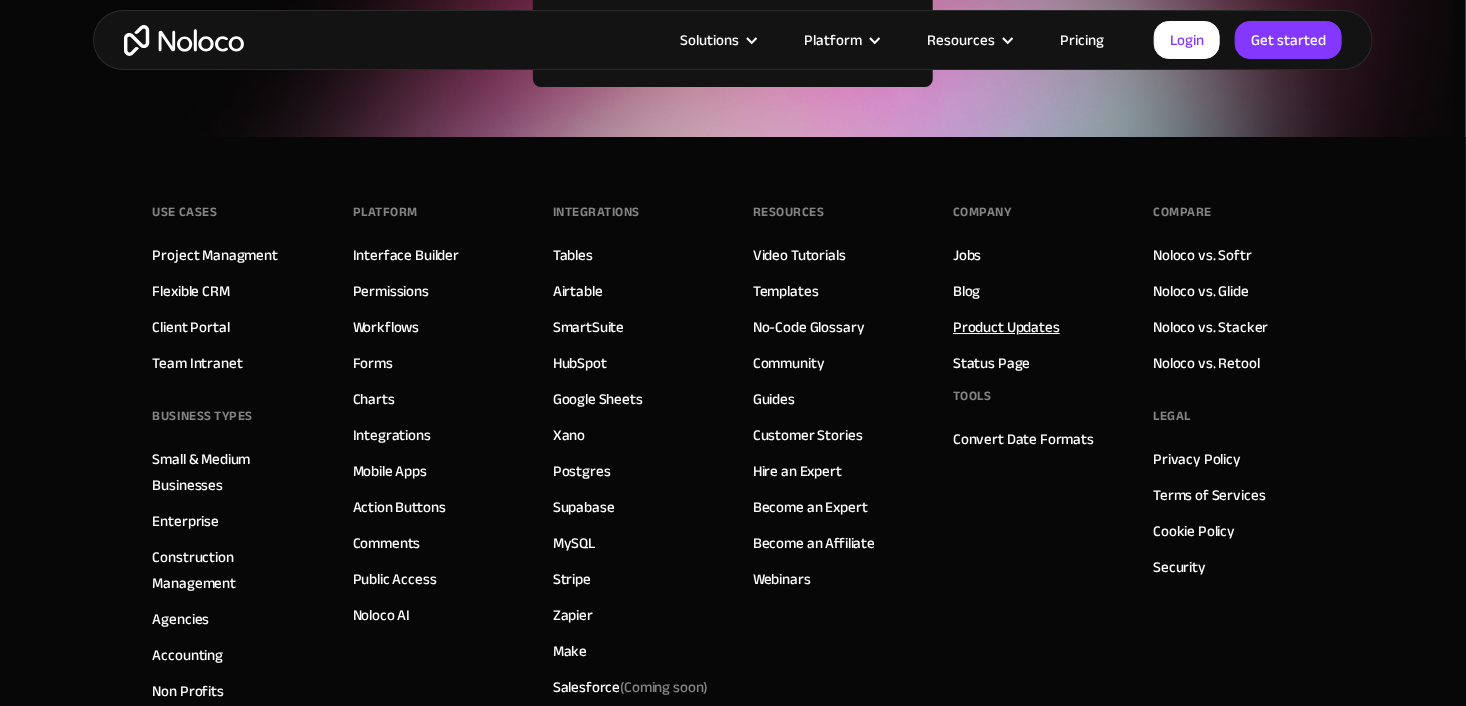 click on "Product Updates" at bounding box center (1006, 327) 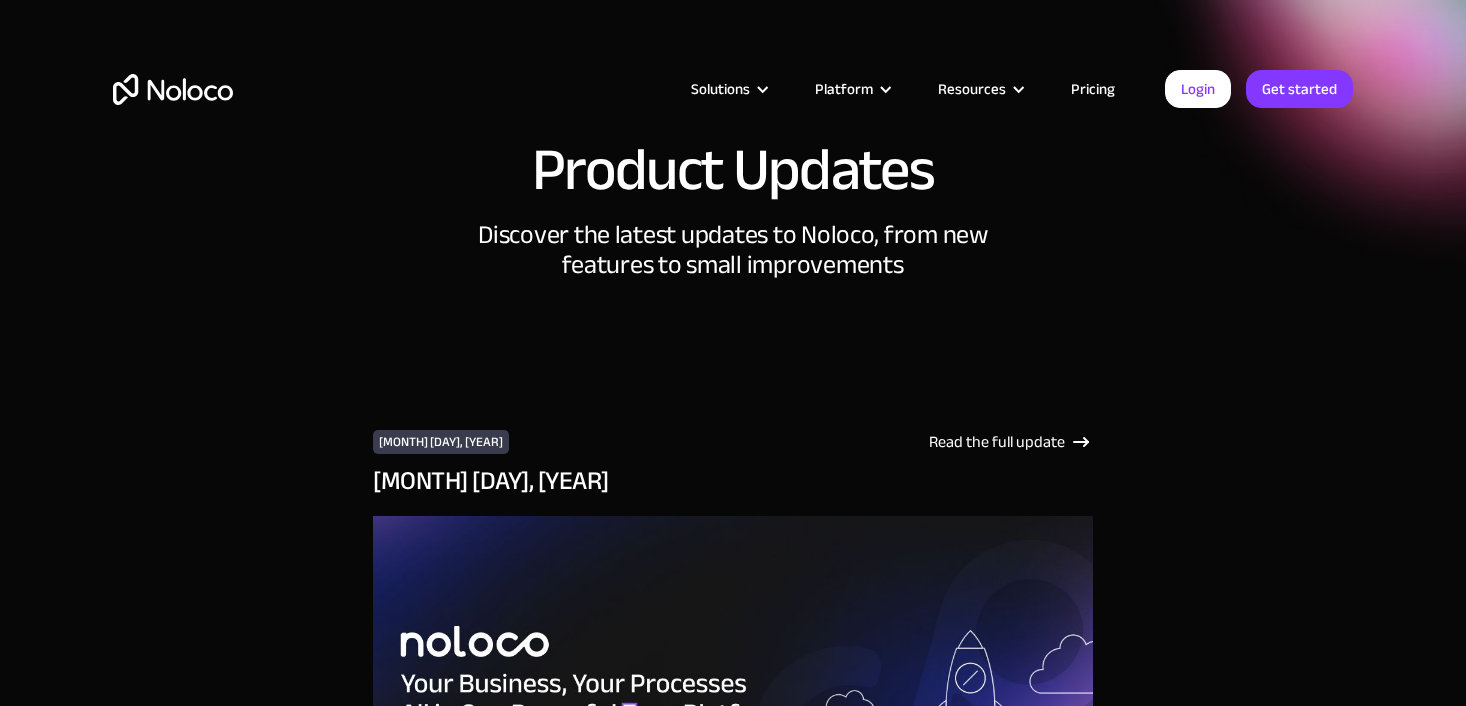 scroll, scrollTop: 0, scrollLeft: 0, axis: both 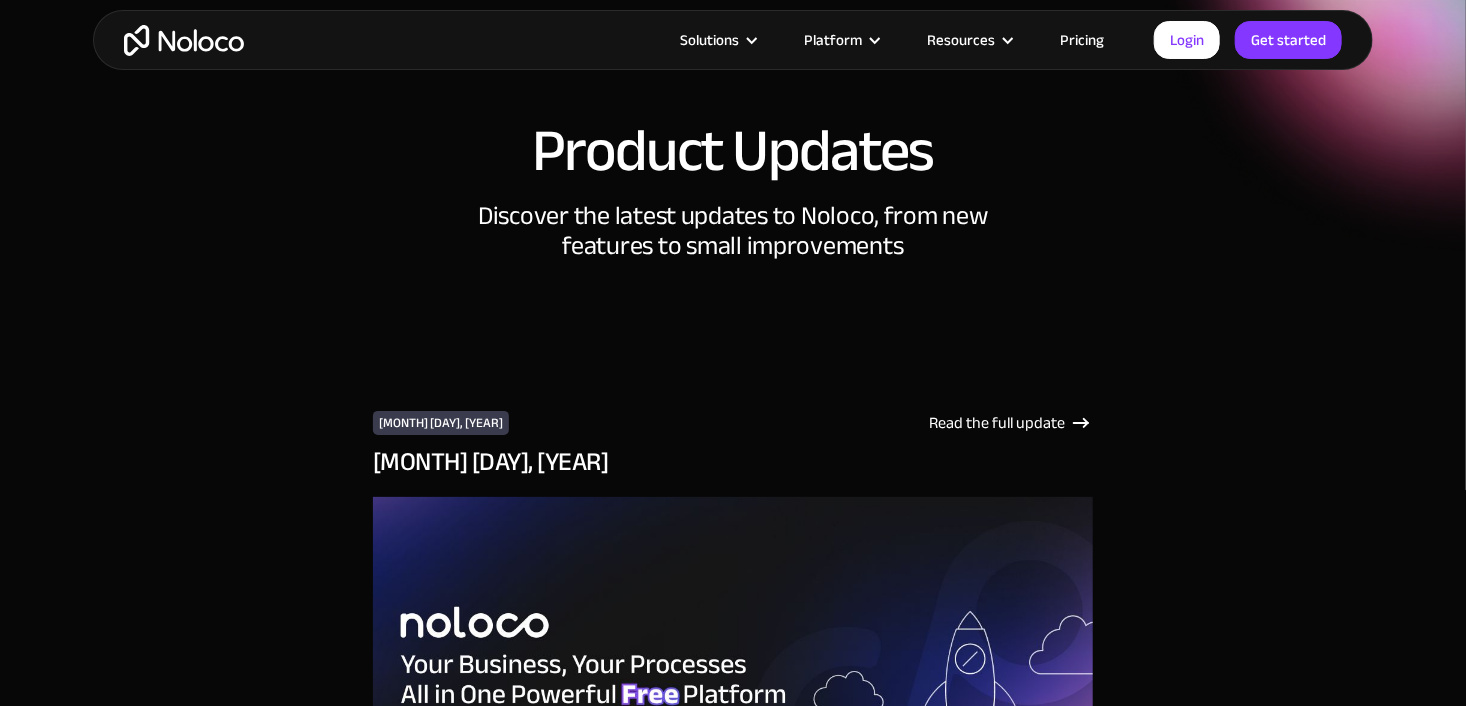 click on "February 25, 2025 Read the full update Big News: Noloco’s New Free Plan is Here! 🚀 January 23, 2025 Read the full update Smarter Navigation, AI-Powered Tables & Custom Layouts! AI Suggested Fields Custom Card Sizes January 22, 2025 Read the full update Form Components & Checklist Layout What can you do with Form Components? January 24, 2025 Read the full update Spaces are here to revolutionize app navigation What Spaces Can Do How it works January 21, 2025 Read the full update Two-Factor Authentication (2FA) How to Set-up 2FA January 20, 2025 Read the full update Noloco AI Classify Summarize Generate Analyze September 25, 2024 Read the full update Trigger Workflows when Comments are Added Dynamic Single Sign On September 25, 2024 Read the full update Add a Comment Action June 19, 2024 Read the full update Workflows for onboarding and offboarding users in your app June 19, 2024 Read the full update Easily Link Records in CSV Imports June 6, 2024 Read the full update Record Colors May 23, 2024 May 23, 2024" at bounding box center [733, 68792] 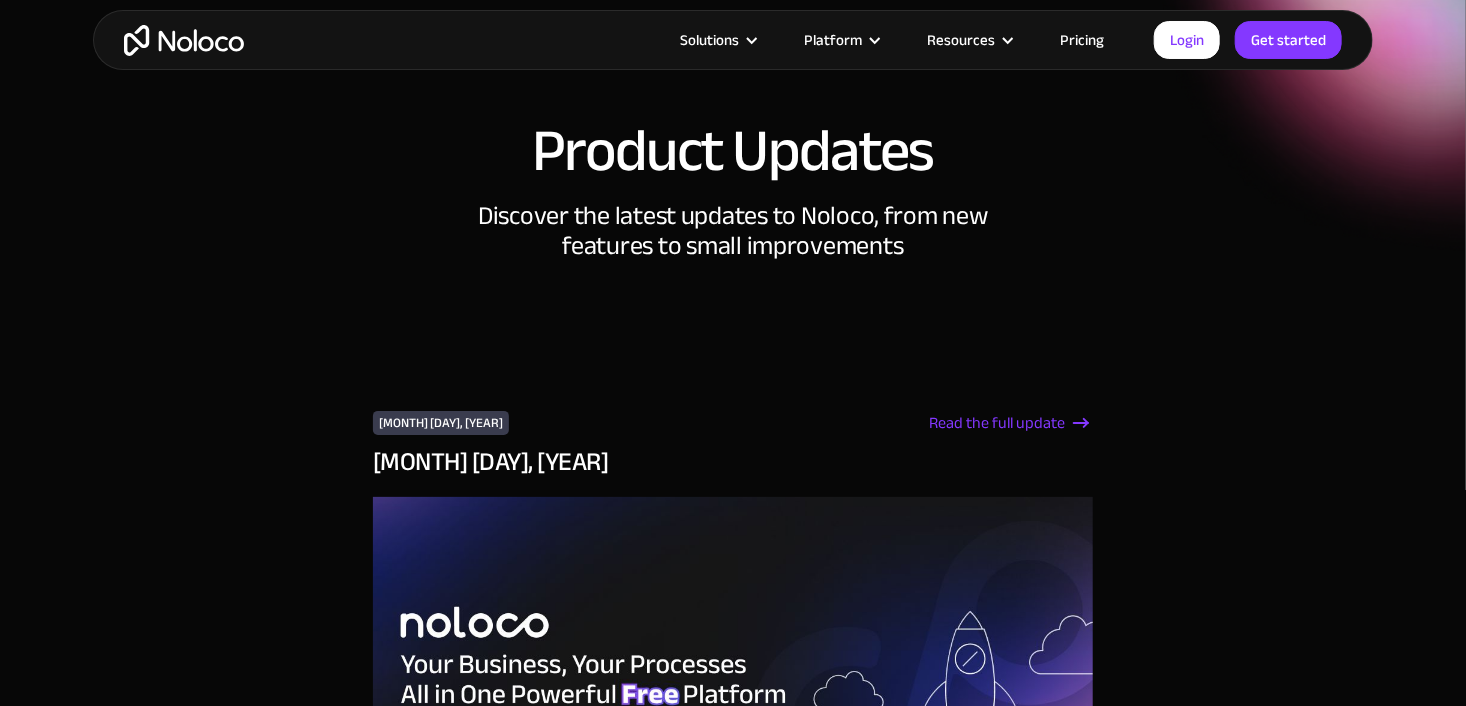 click on "Read the full update" at bounding box center (997, 423) 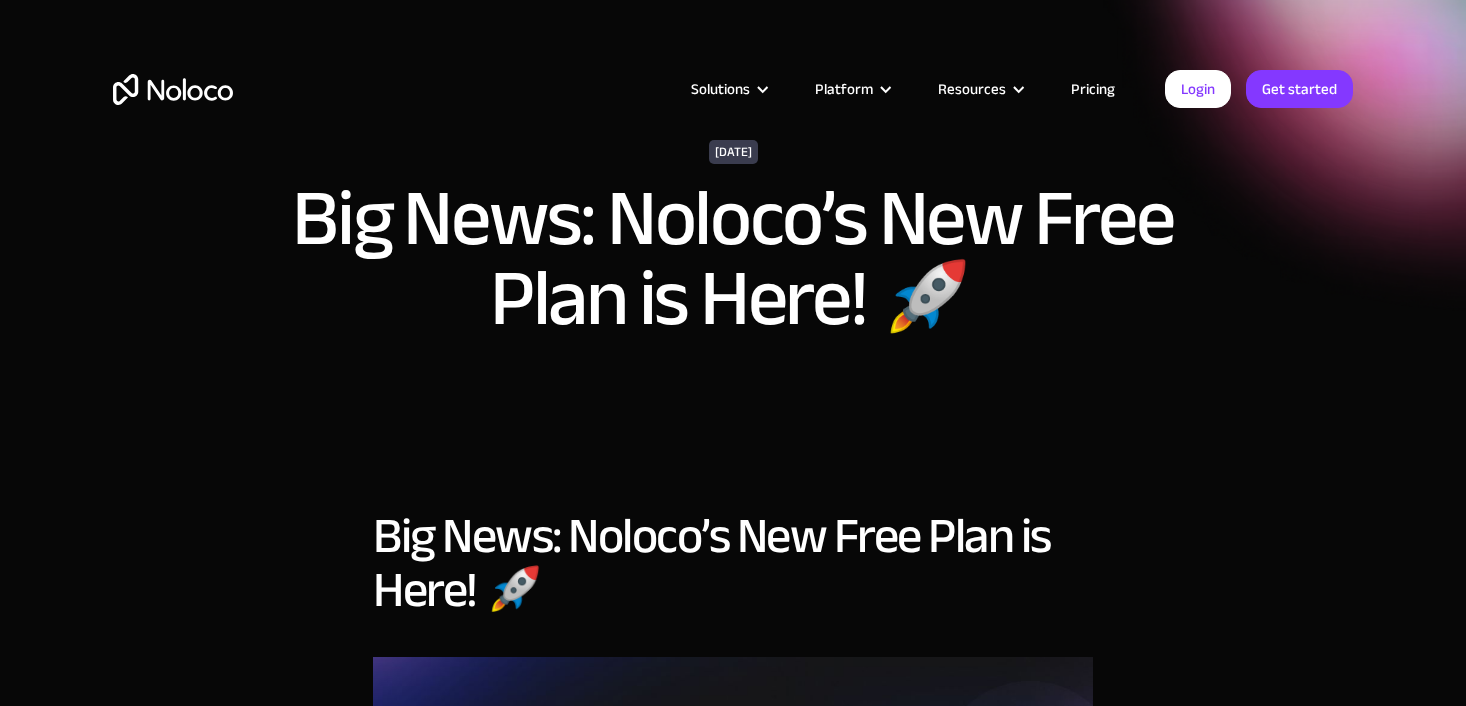 scroll, scrollTop: 0, scrollLeft: 0, axis: both 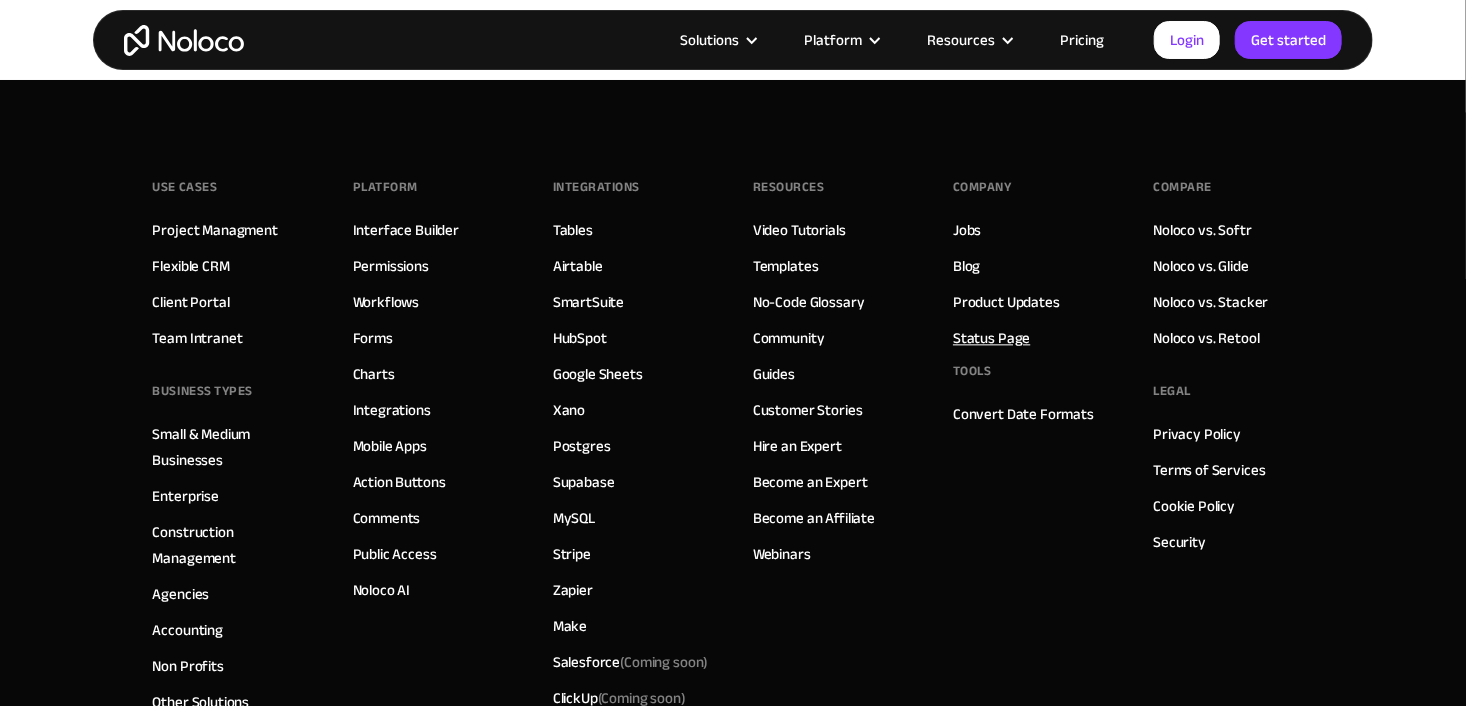click on "Status Page" at bounding box center (991, 338) 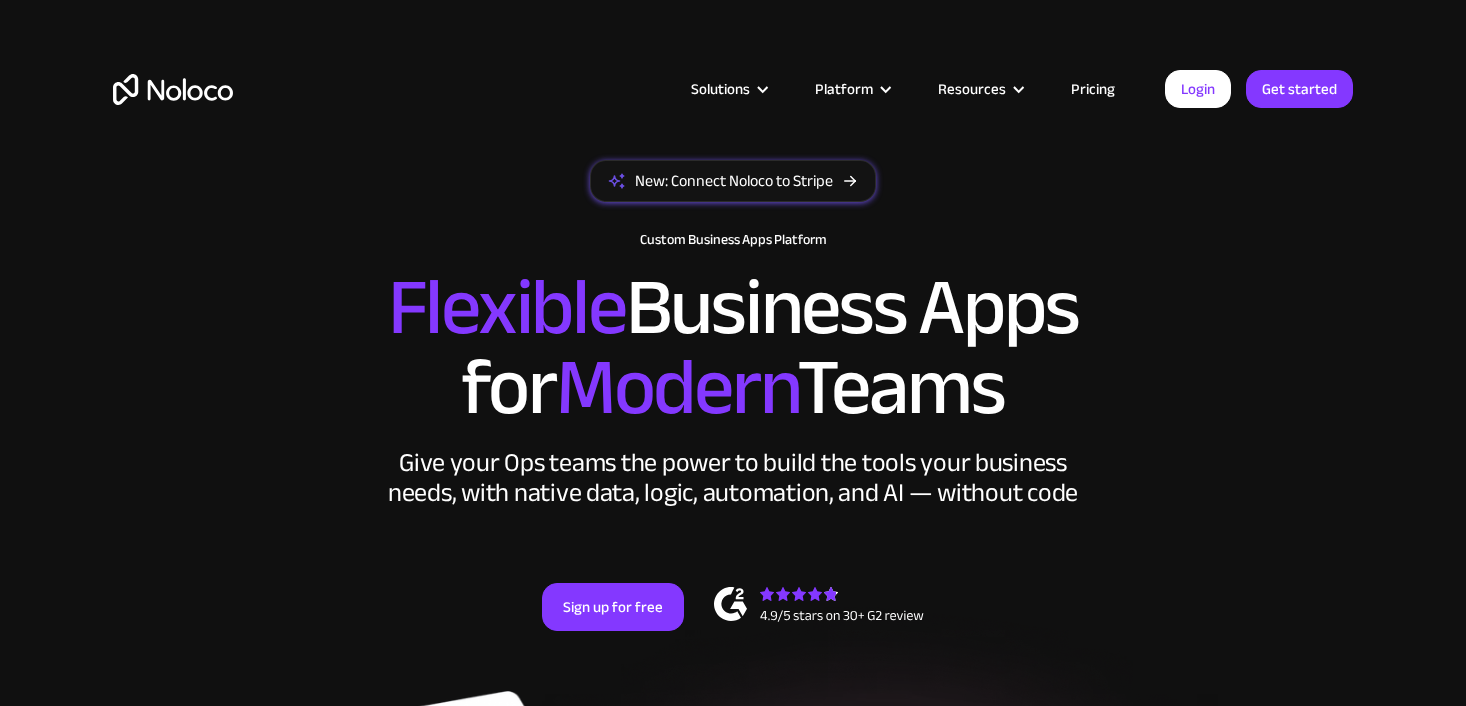 scroll, scrollTop: 0, scrollLeft: 0, axis: both 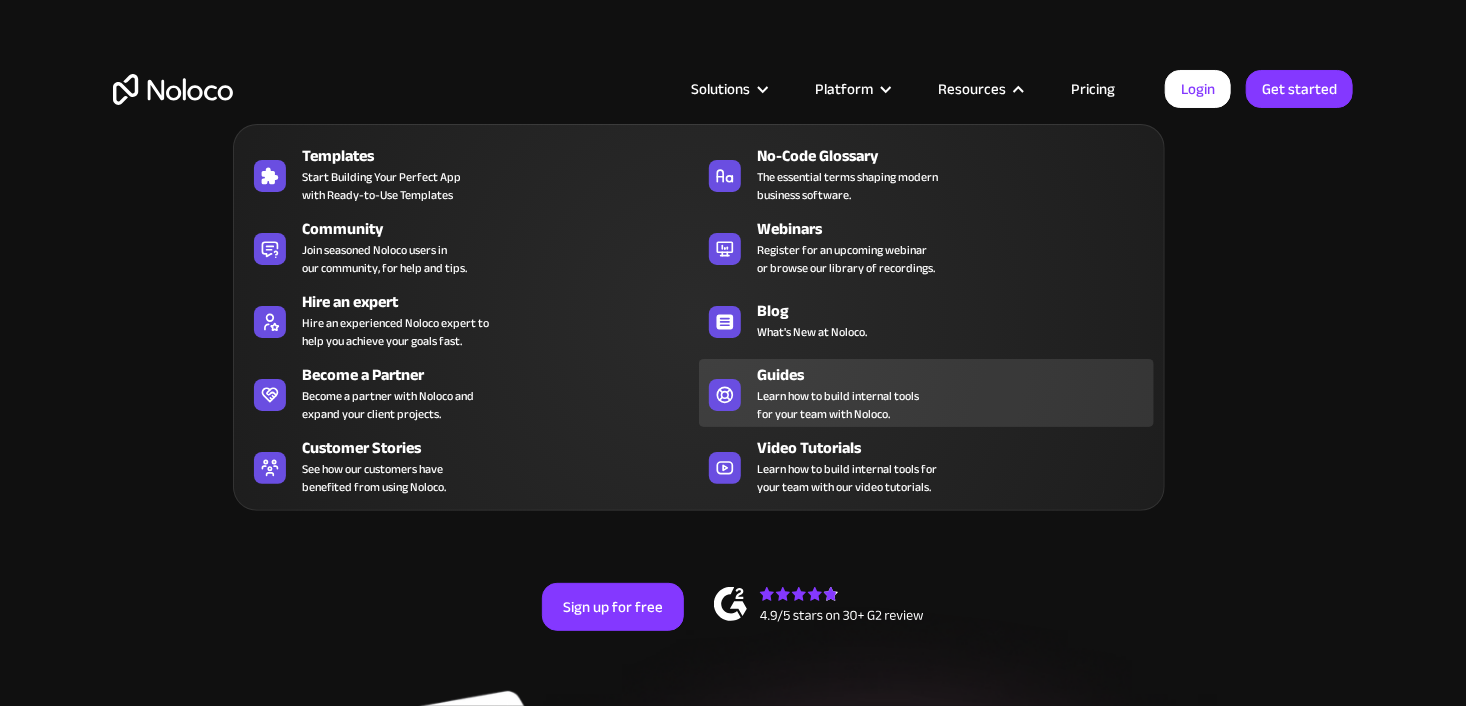 click on "Learn how to build internal tools  for your team with Noloco." at bounding box center [838, 405] 